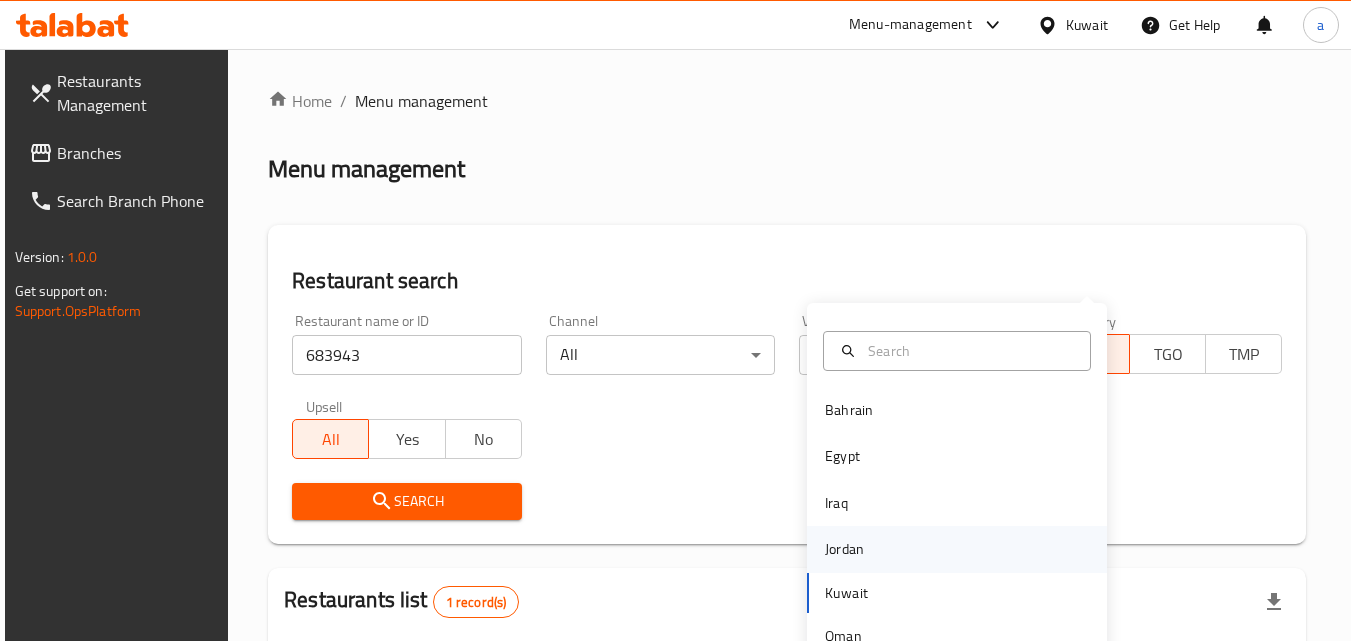 scroll, scrollTop: 251, scrollLeft: 0, axis: vertical 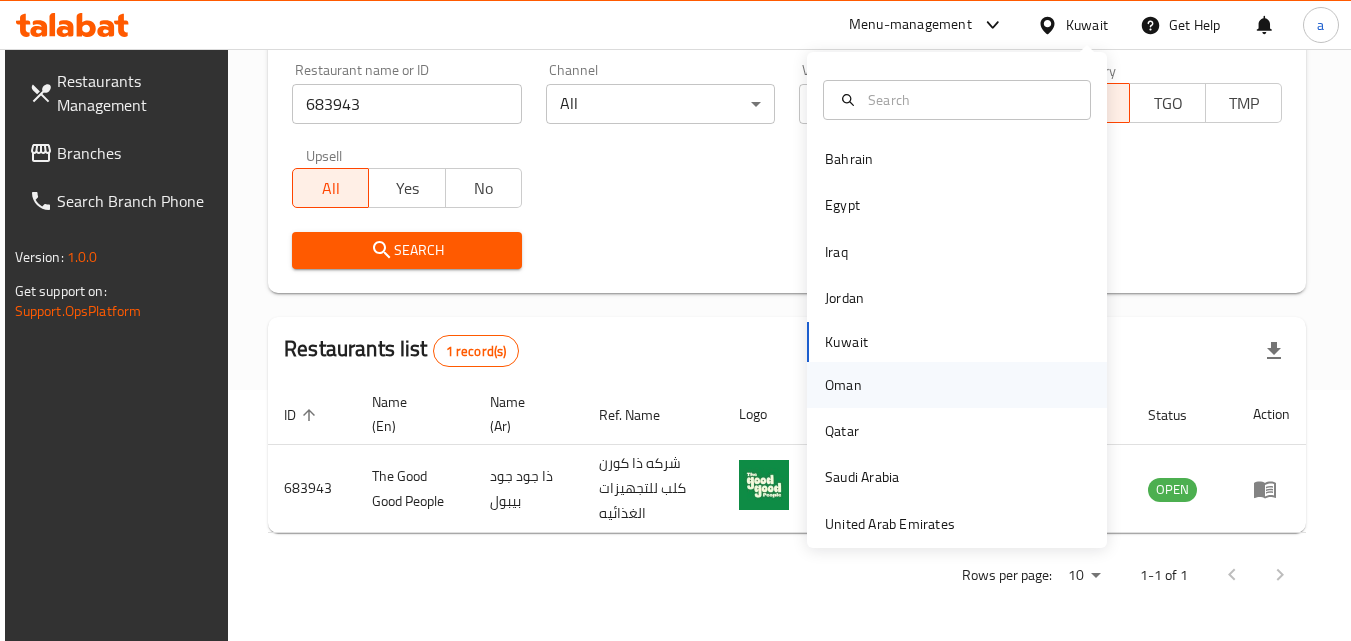 click on "Oman" at bounding box center (843, 385) 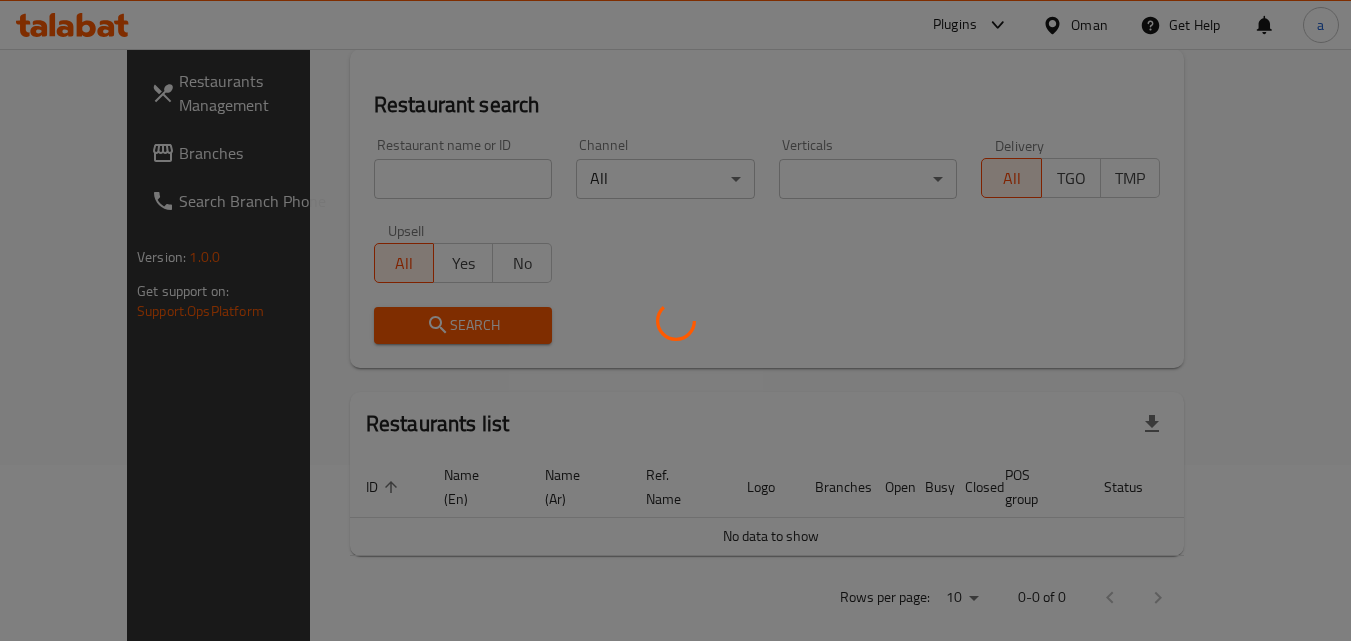 scroll, scrollTop: 251, scrollLeft: 0, axis: vertical 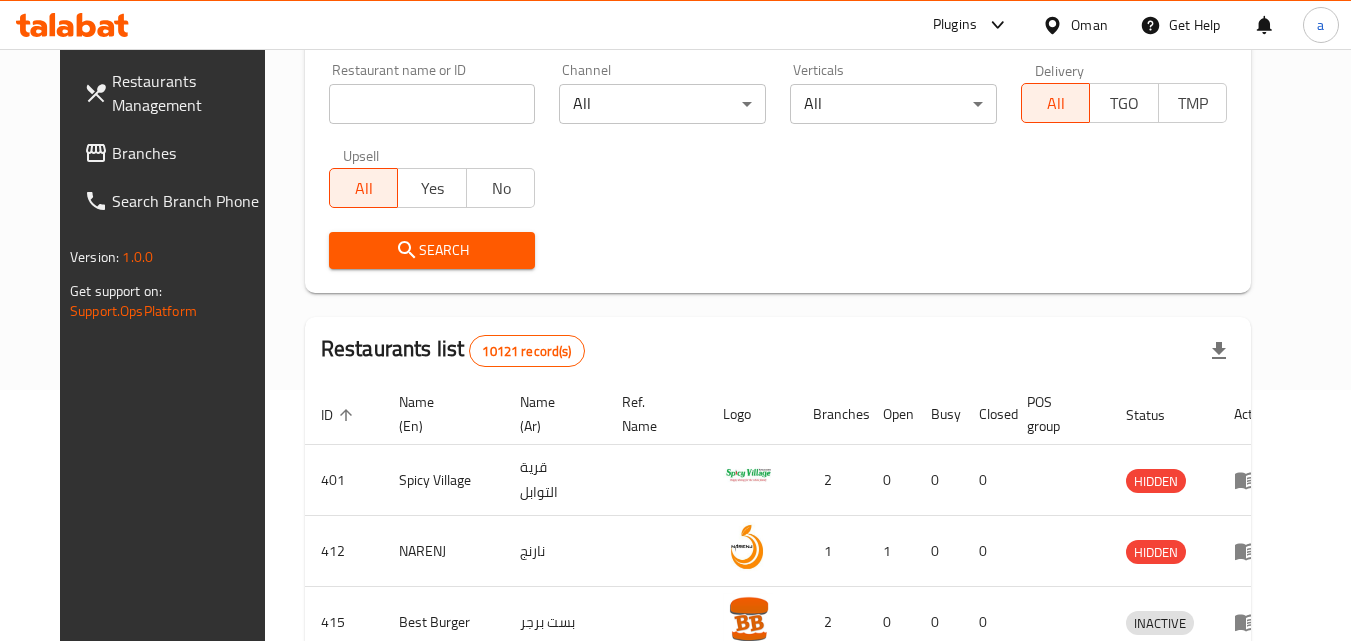 click on "Branches" at bounding box center (191, 153) 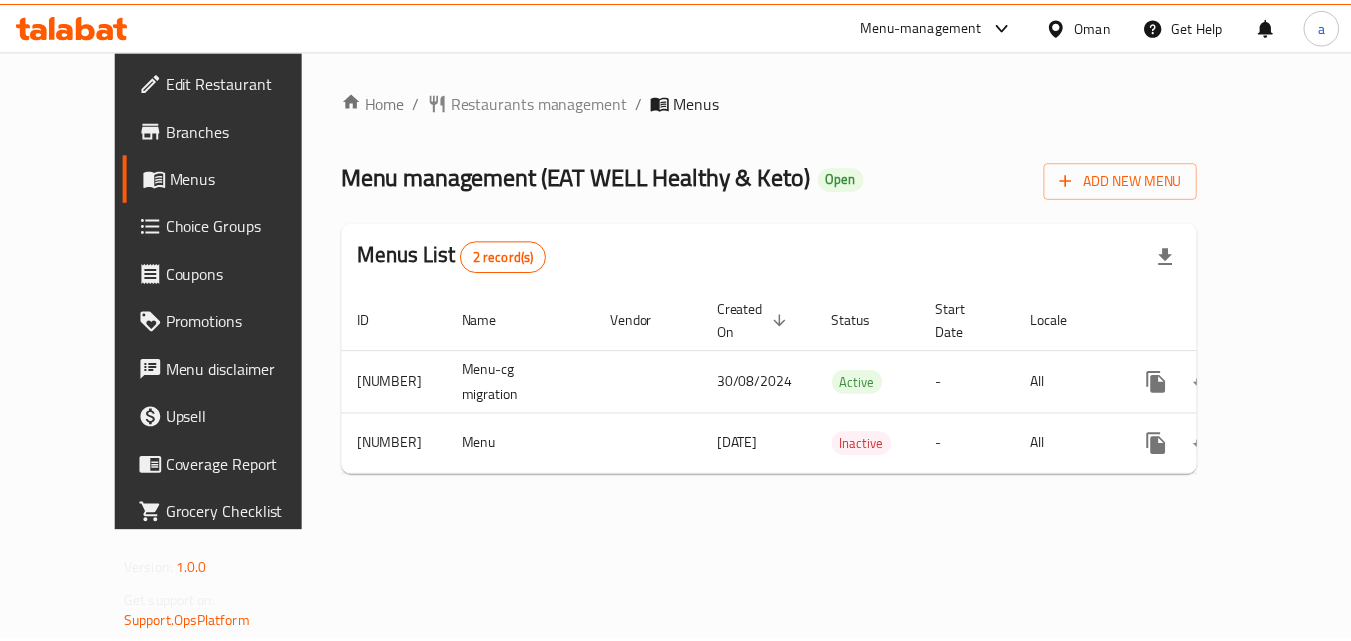 scroll, scrollTop: 0, scrollLeft: 0, axis: both 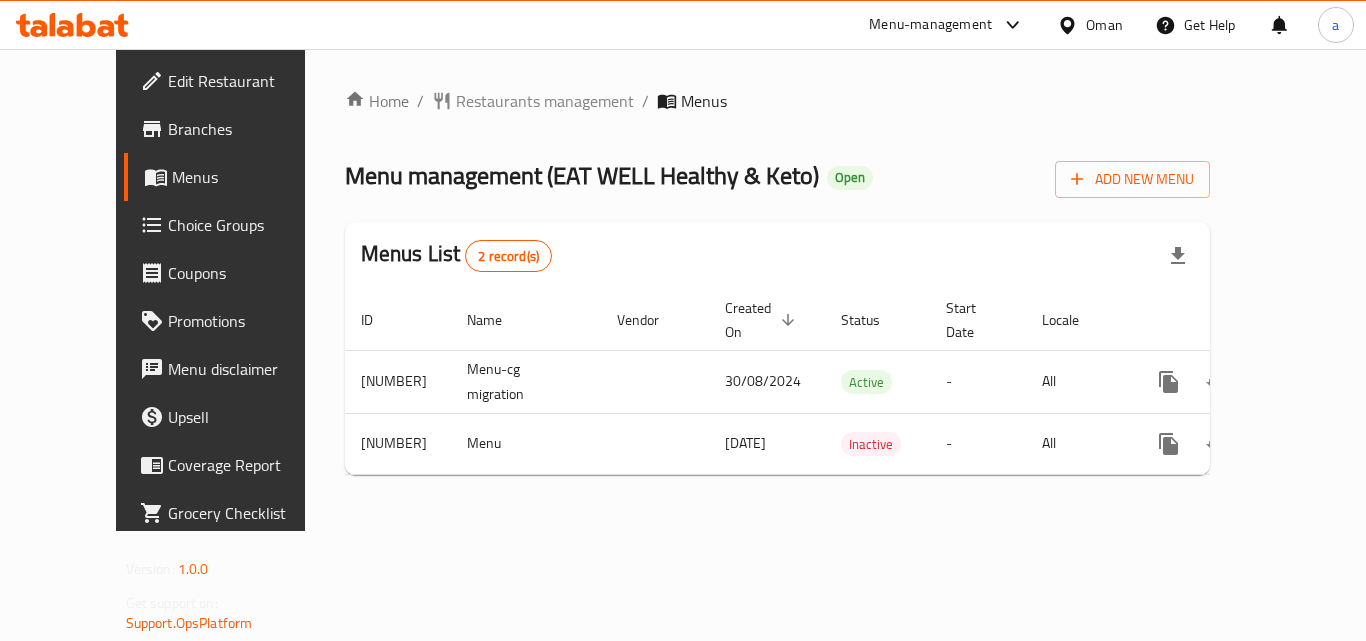 click on "Home / Restaurants management / Menus Menu management ( EAT WELL Healthy & Keto )  Open Add New Menu Menus List   2 record(s) ID Name Vendor Created On sorted descending Status Start Date Locale Actions 1250855 Menu-cg migration 30/08/2024 Active - All 695917 Menu 01/03/2022 Inactive - All" at bounding box center [778, 290] 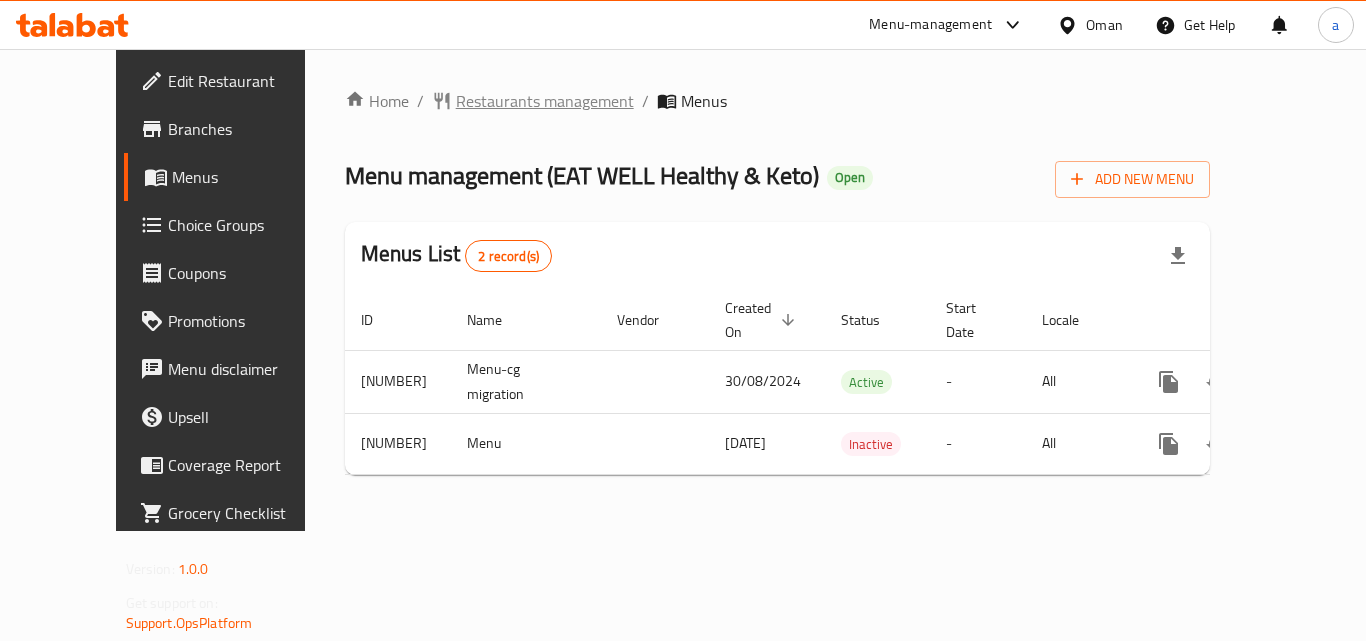 click on "Restaurants management" at bounding box center (545, 101) 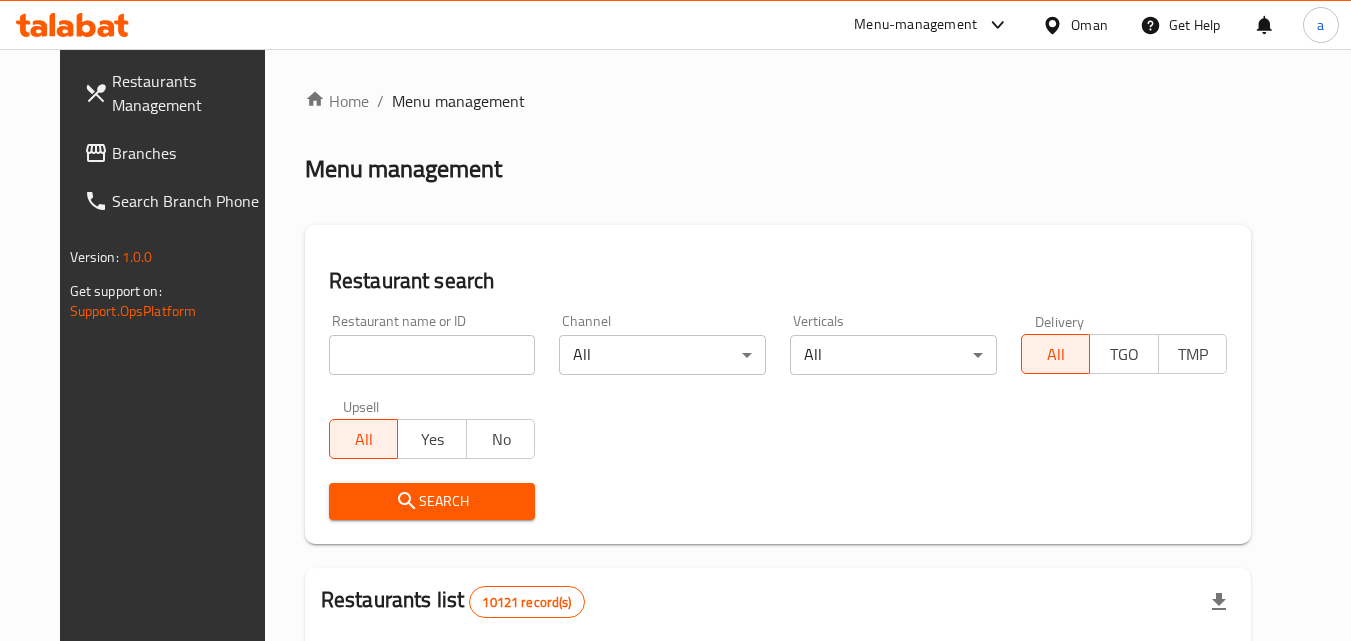 click at bounding box center (432, 355) 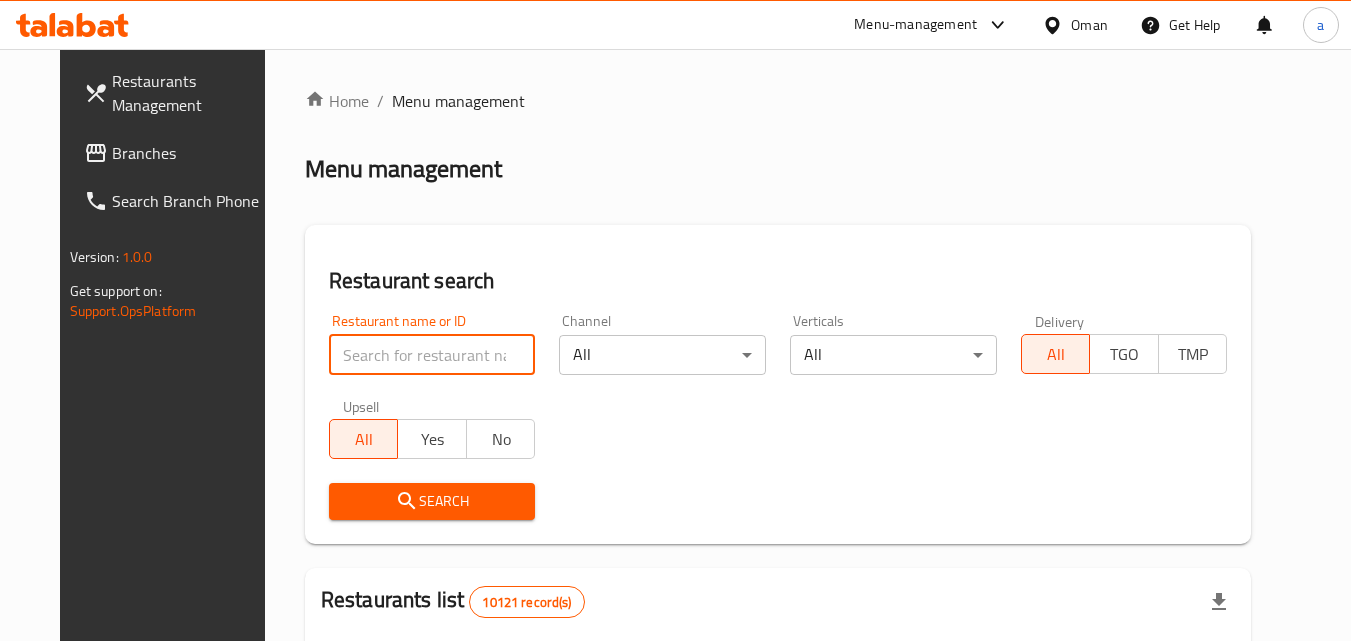 paste on "643876" 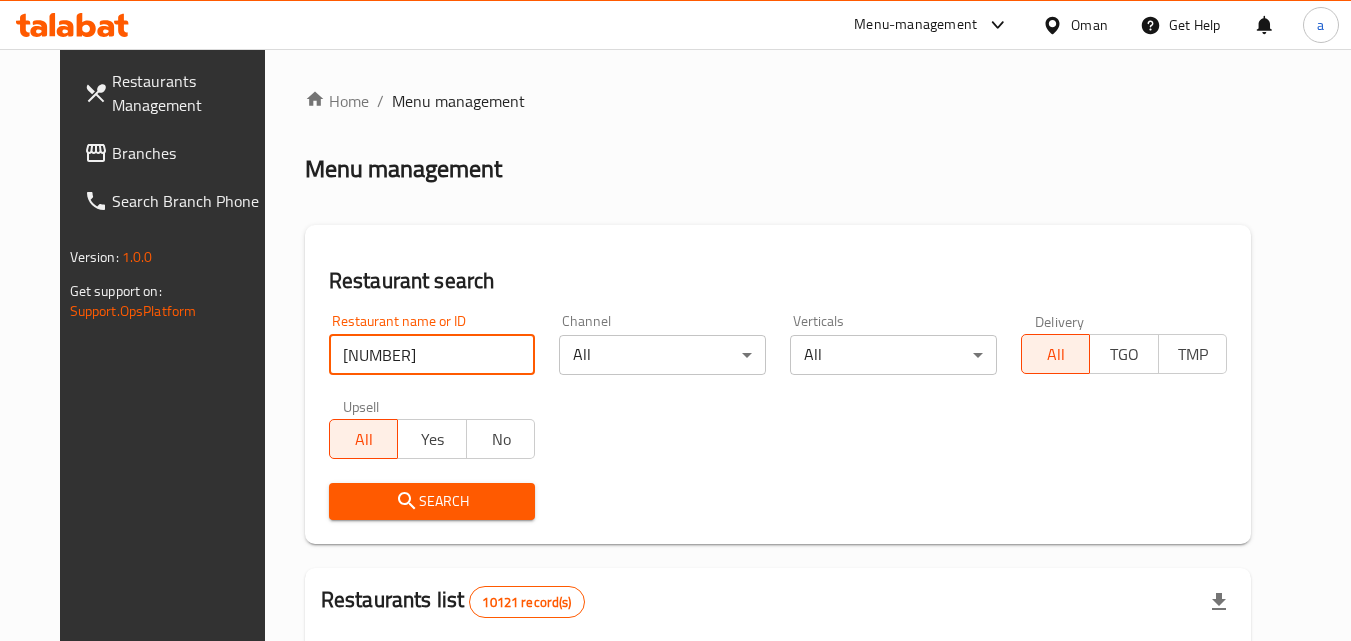 click on "Search" at bounding box center (432, 501) 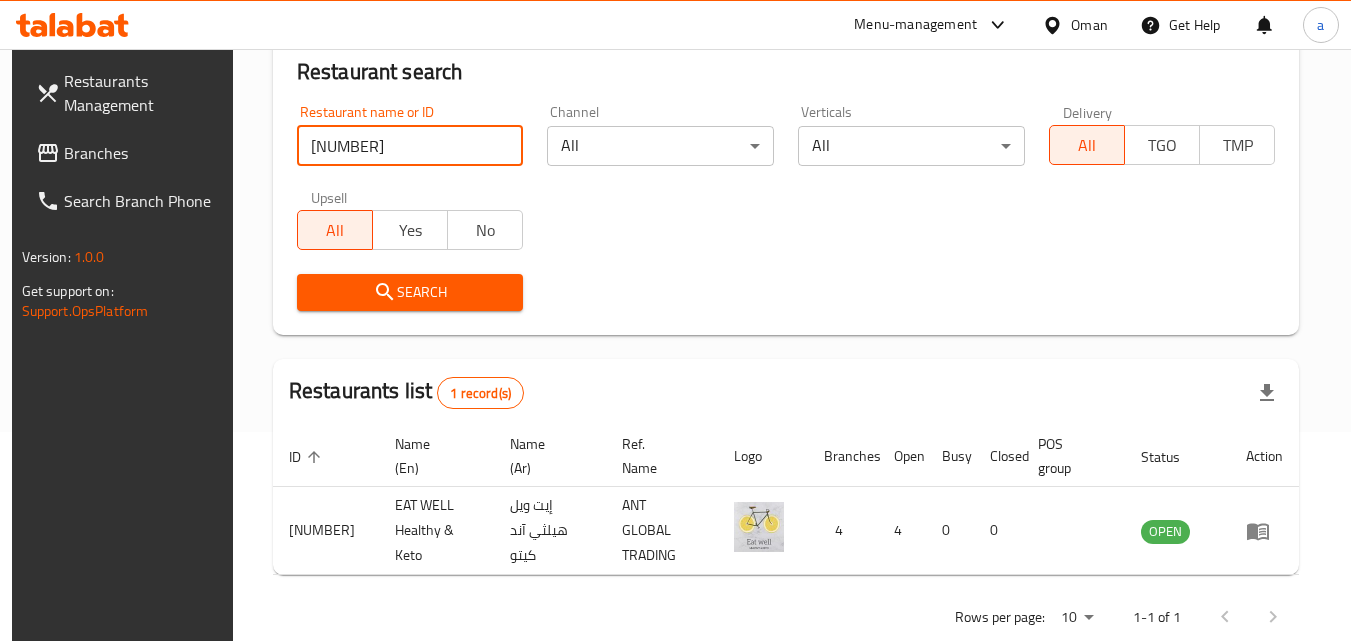 scroll, scrollTop: 251, scrollLeft: 0, axis: vertical 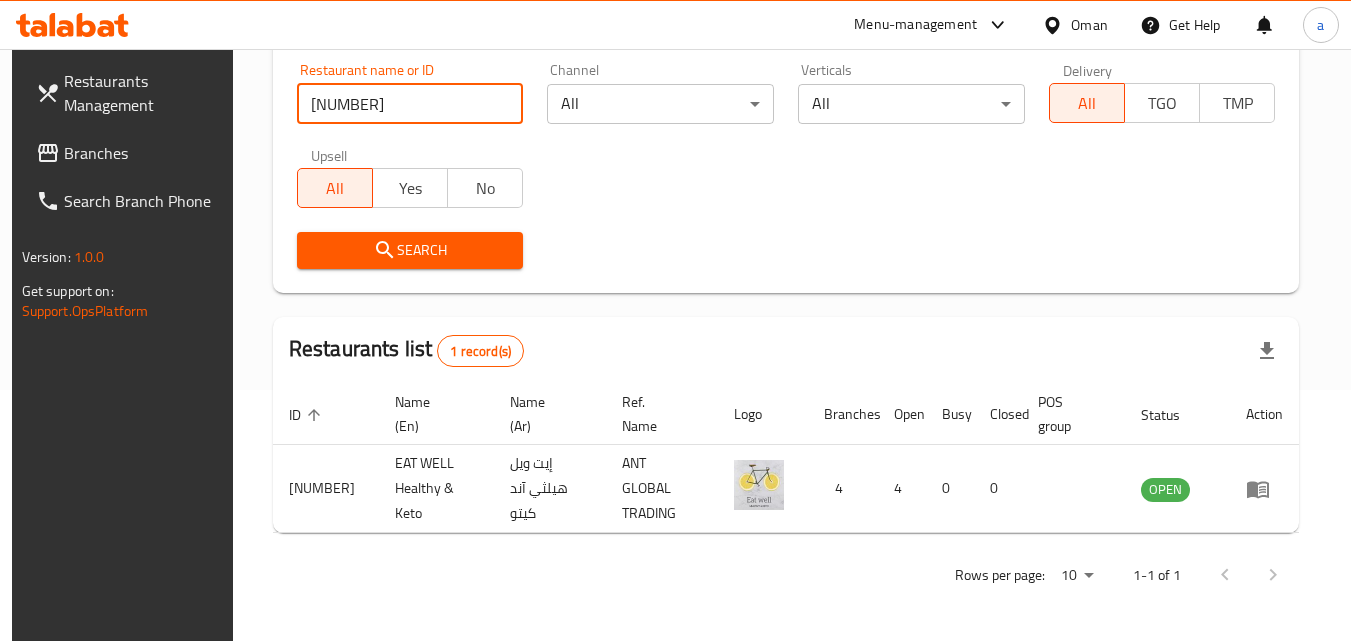 type on "643876" 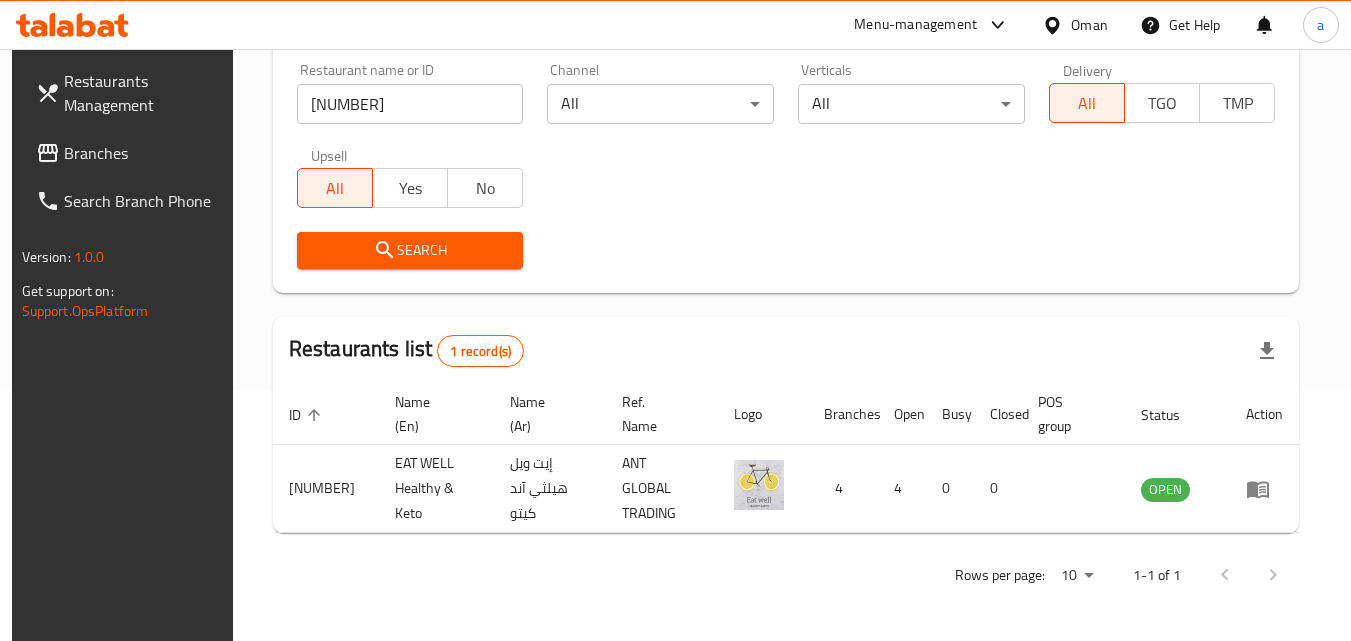 click on "Search" at bounding box center [786, 250] 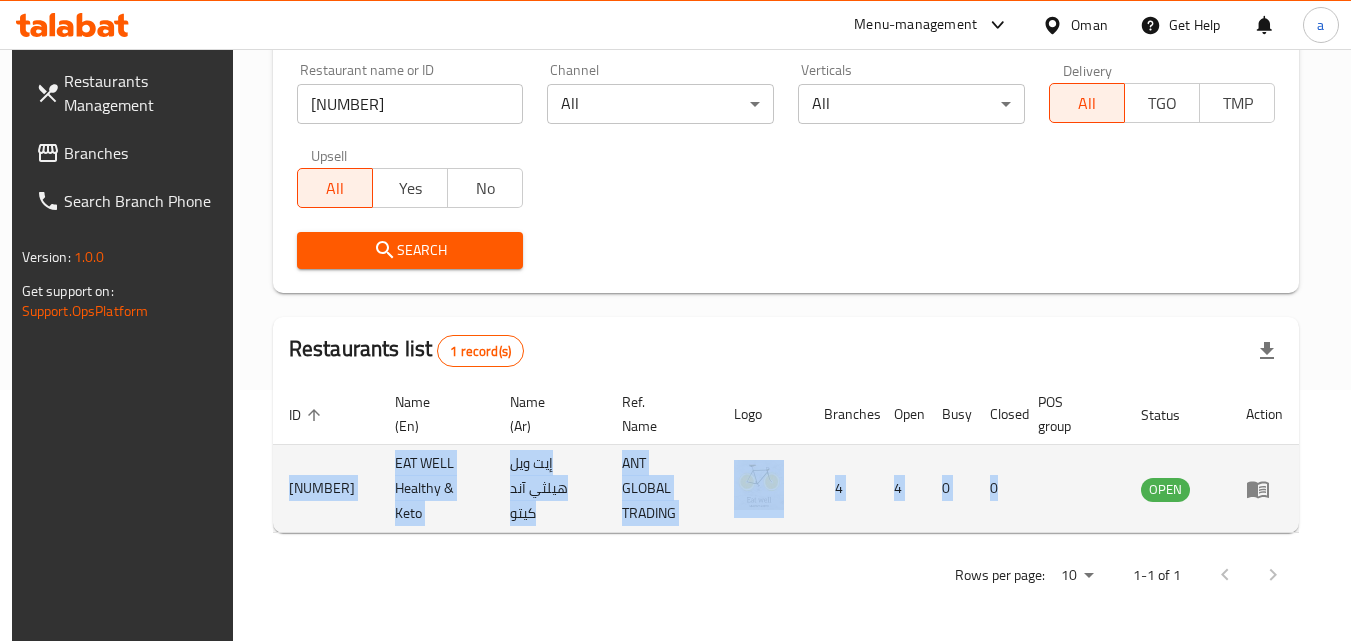 drag, startPoint x: 1011, startPoint y: 481, endPoint x: 282, endPoint y: 507, distance: 729.4635 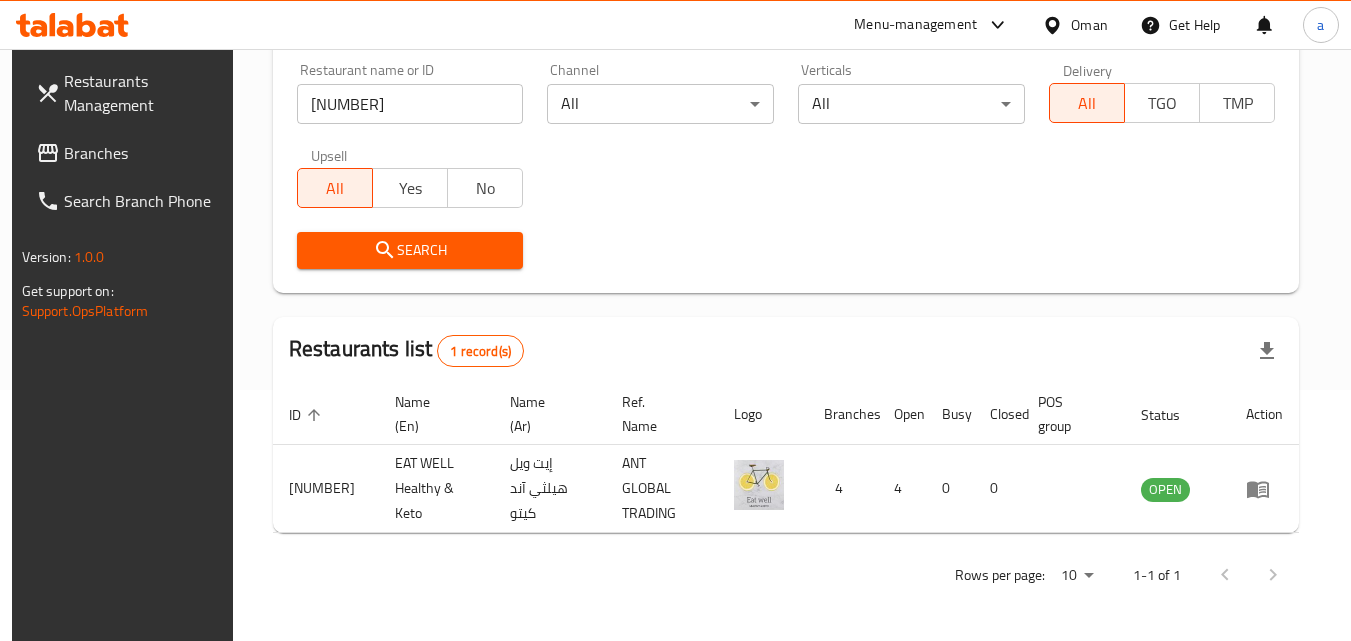 click on "Search" at bounding box center (786, 250) 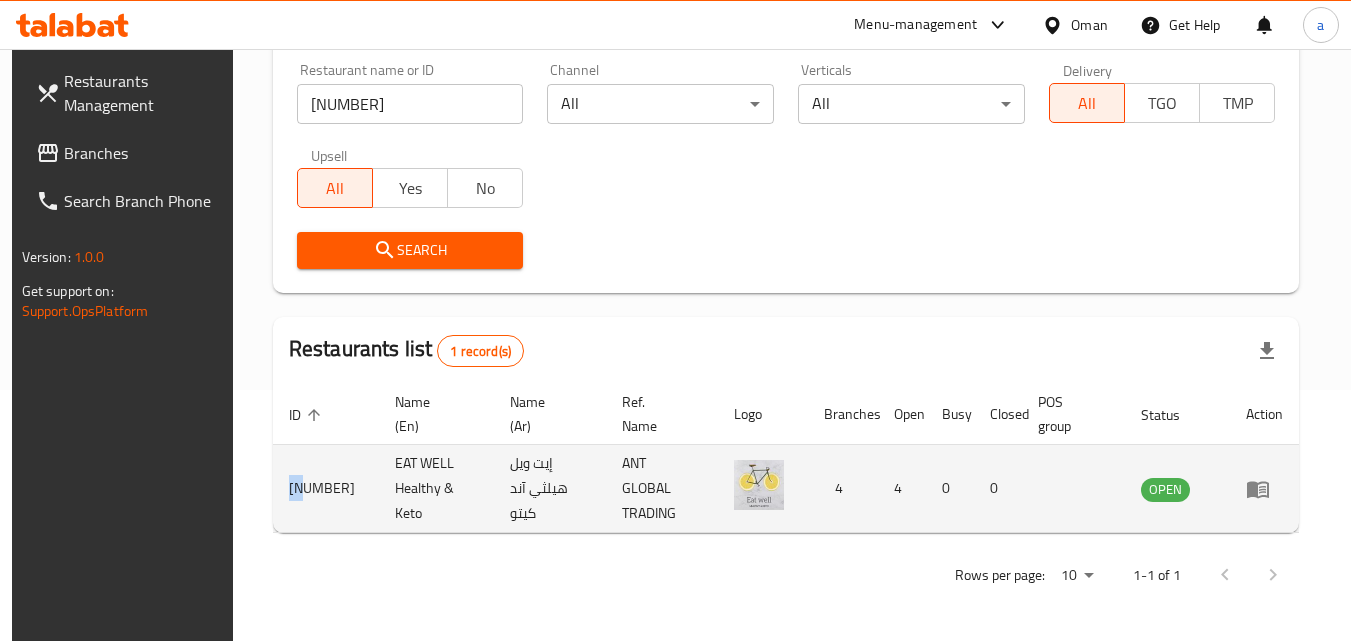 drag, startPoint x: 273, startPoint y: 495, endPoint x: 294, endPoint y: 506, distance: 23.70654 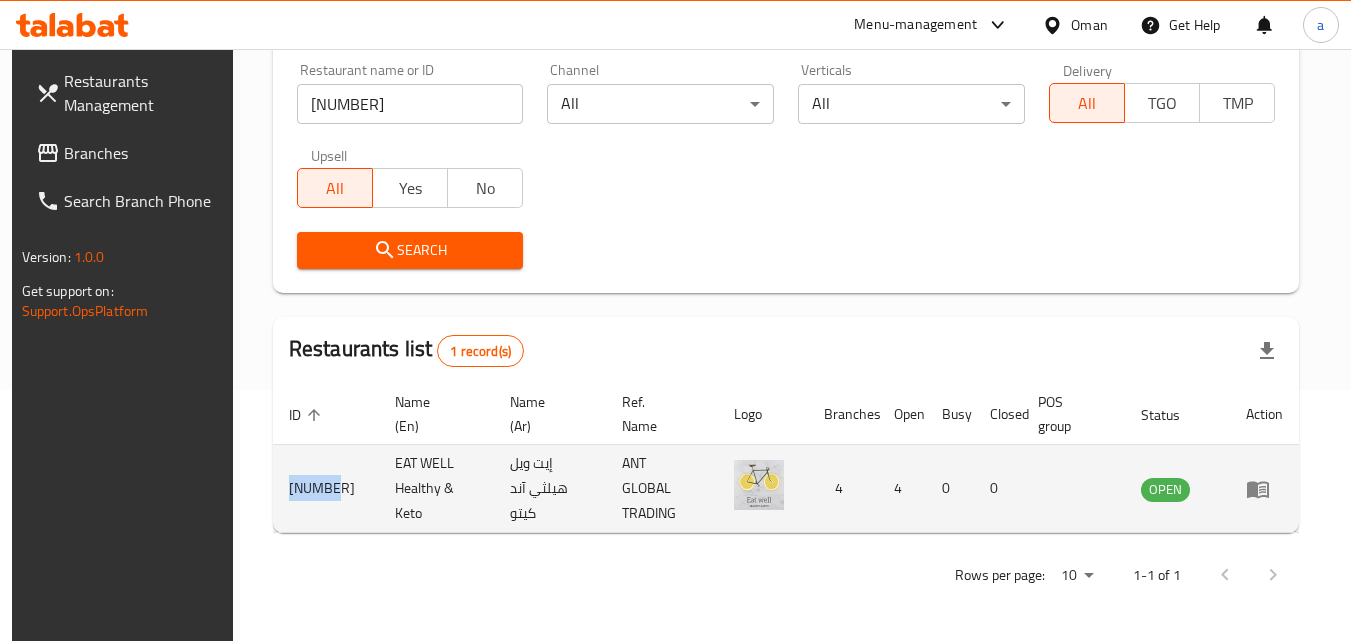 click on "643876" at bounding box center [326, 489] 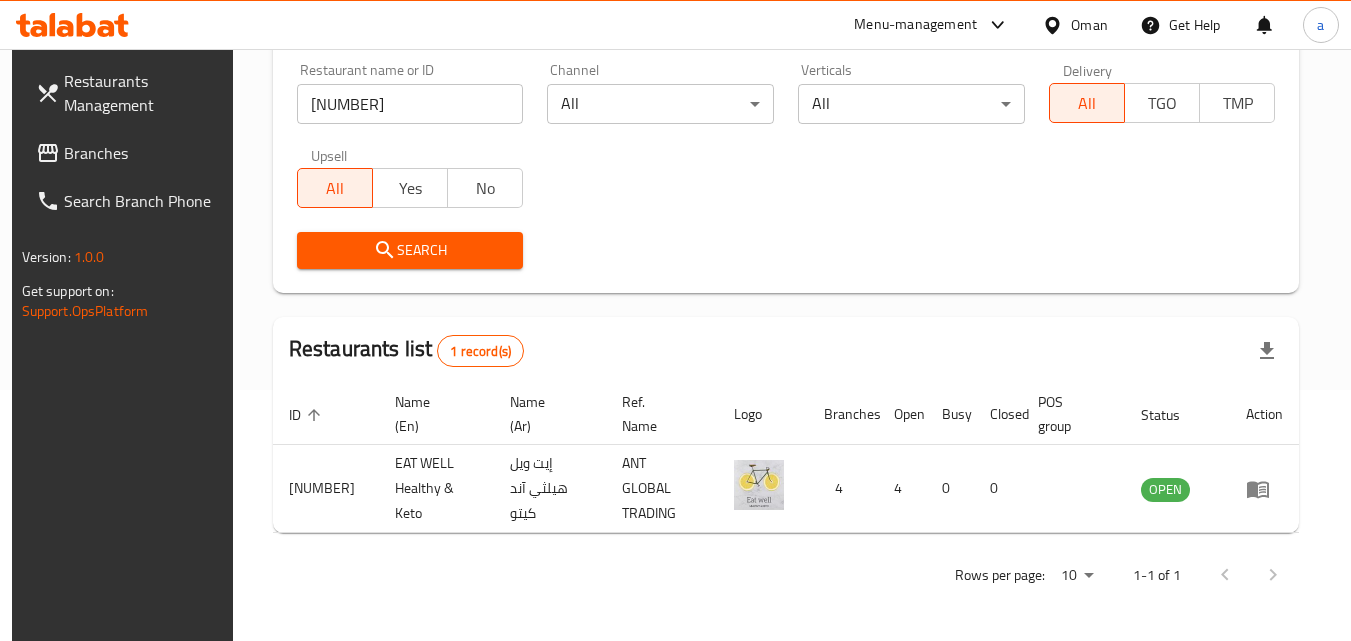 click on "Rows per page: 10 1-1 of 1" at bounding box center (786, 575) 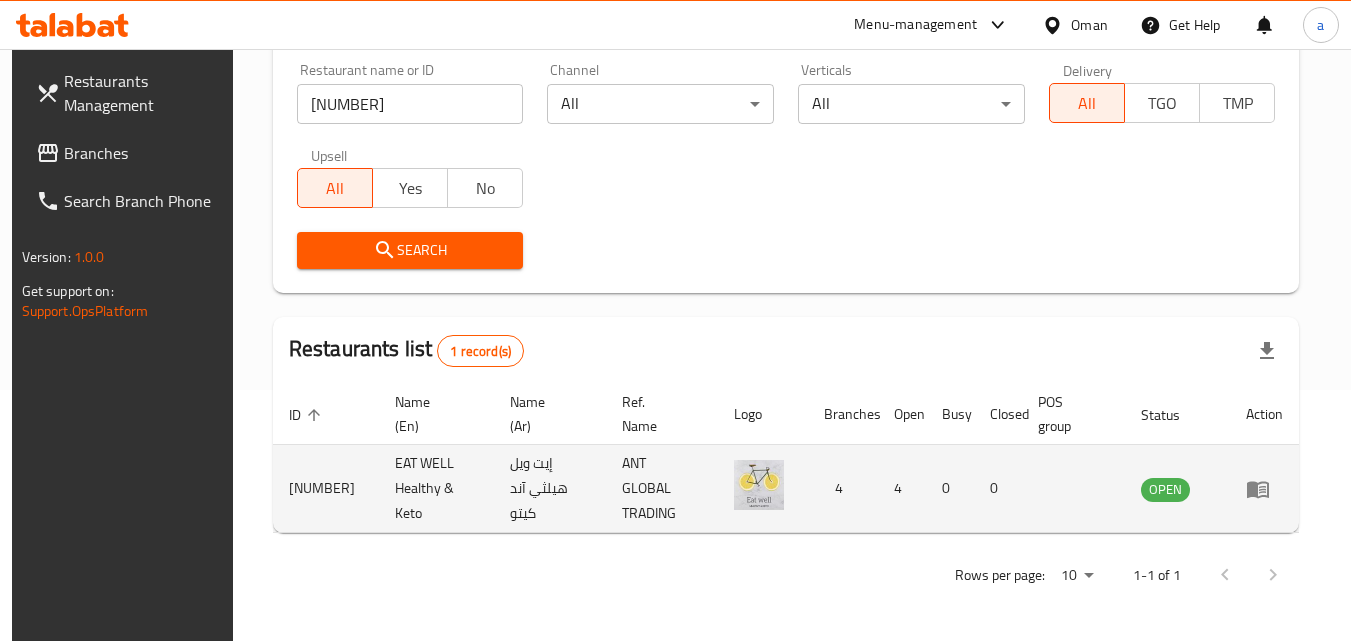 click on "EAT WELL Healthy & Keto" at bounding box center (436, 489) 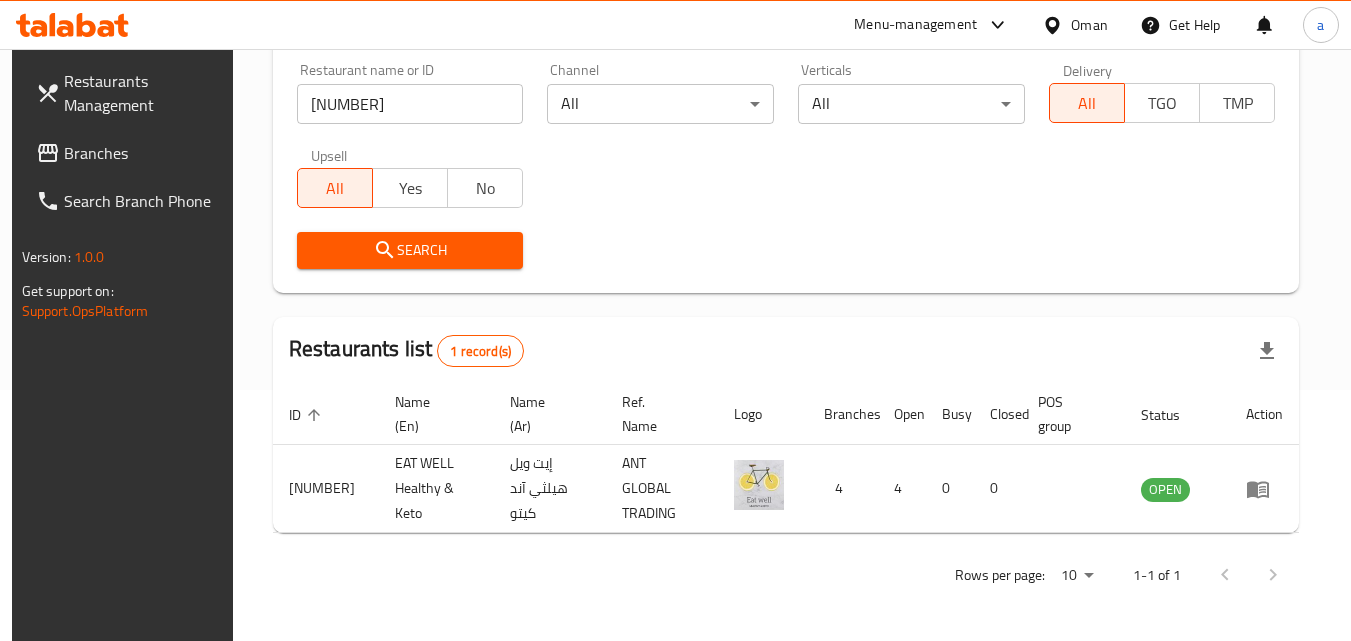 click on "Oman" at bounding box center (1089, 25) 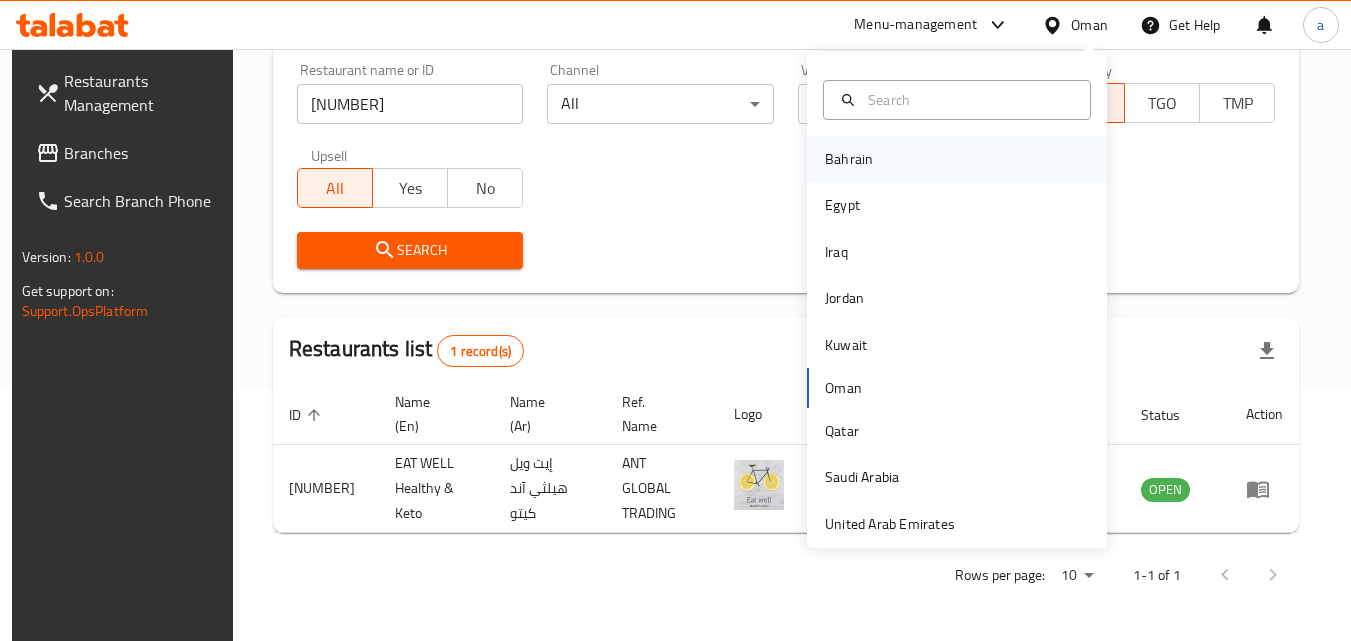 click on "Bahrain" at bounding box center (849, 159) 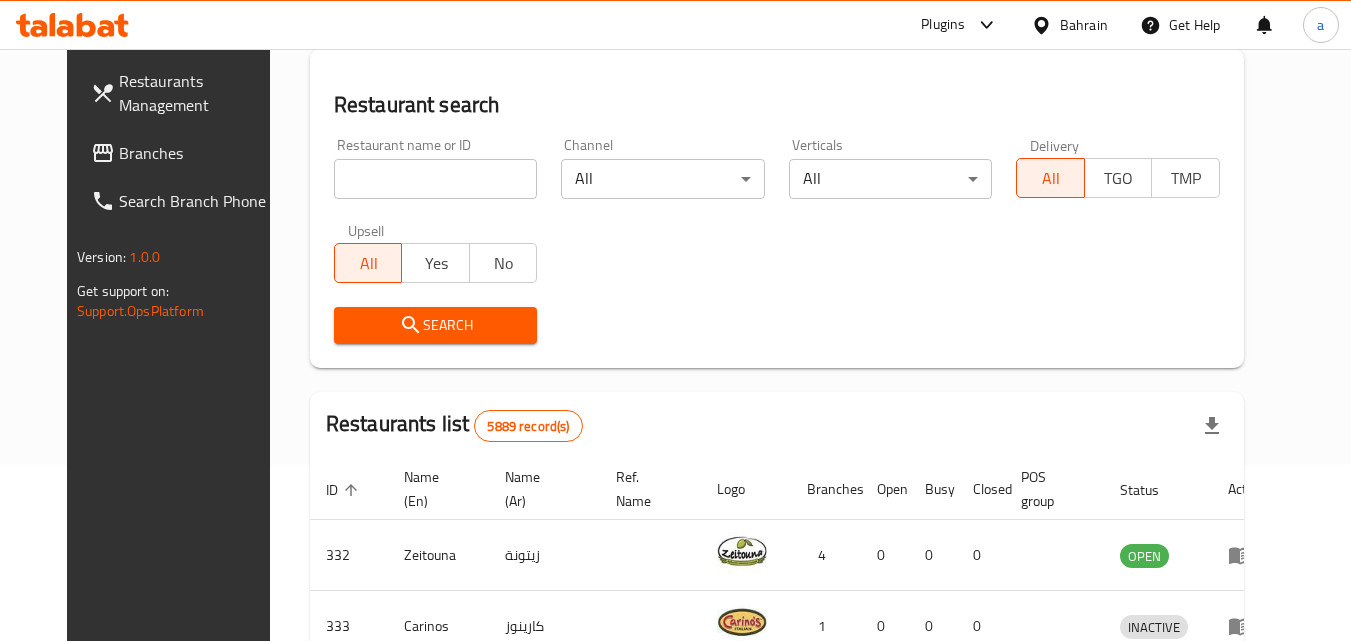 scroll, scrollTop: 251, scrollLeft: 0, axis: vertical 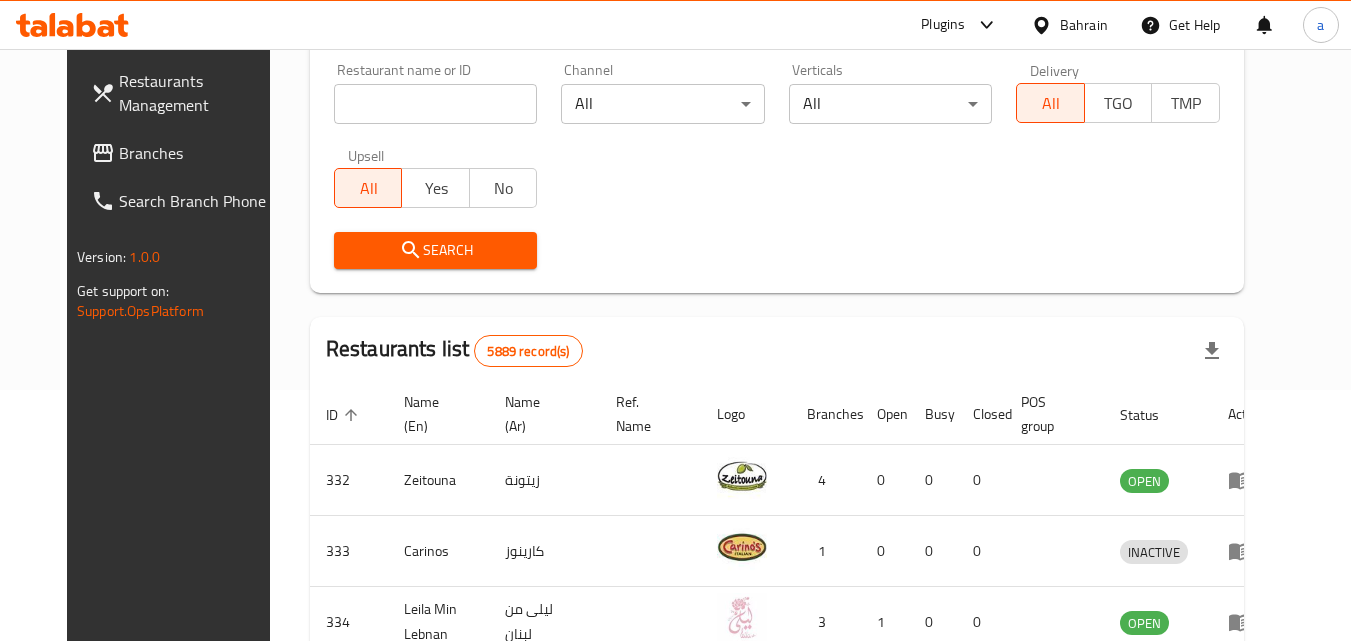 click on "Branches" at bounding box center (198, 153) 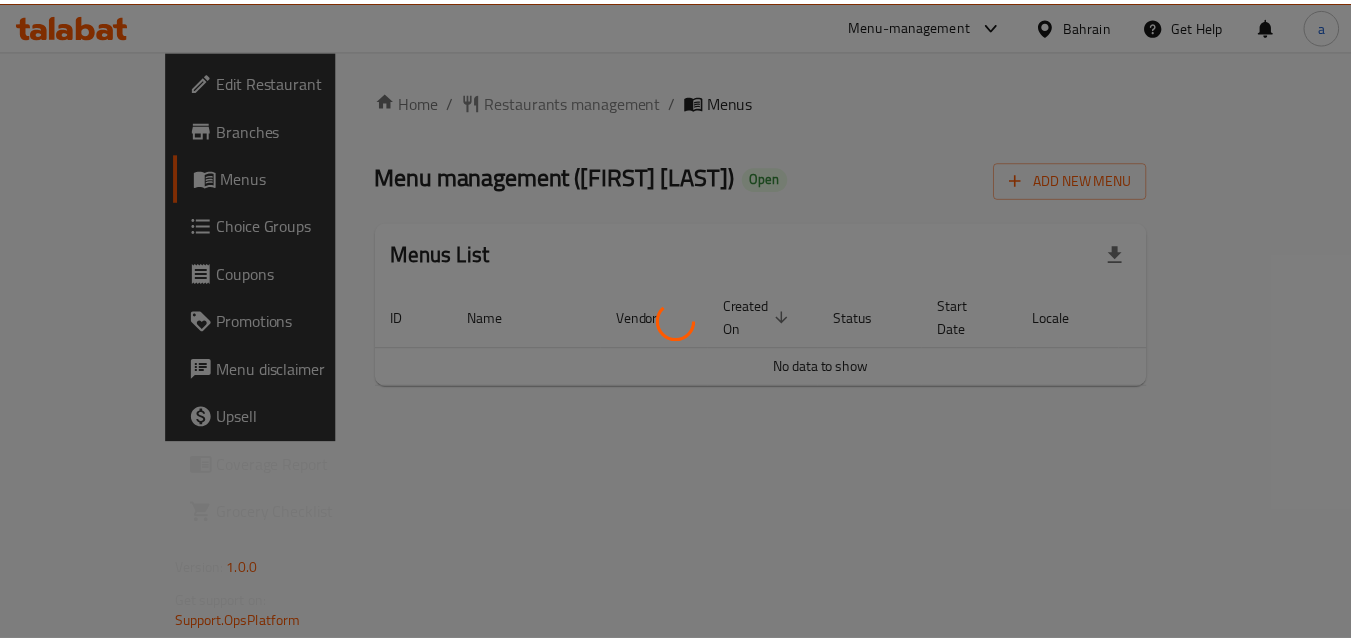 scroll, scrollTop: 0, scrollLeft: 0, axis: both 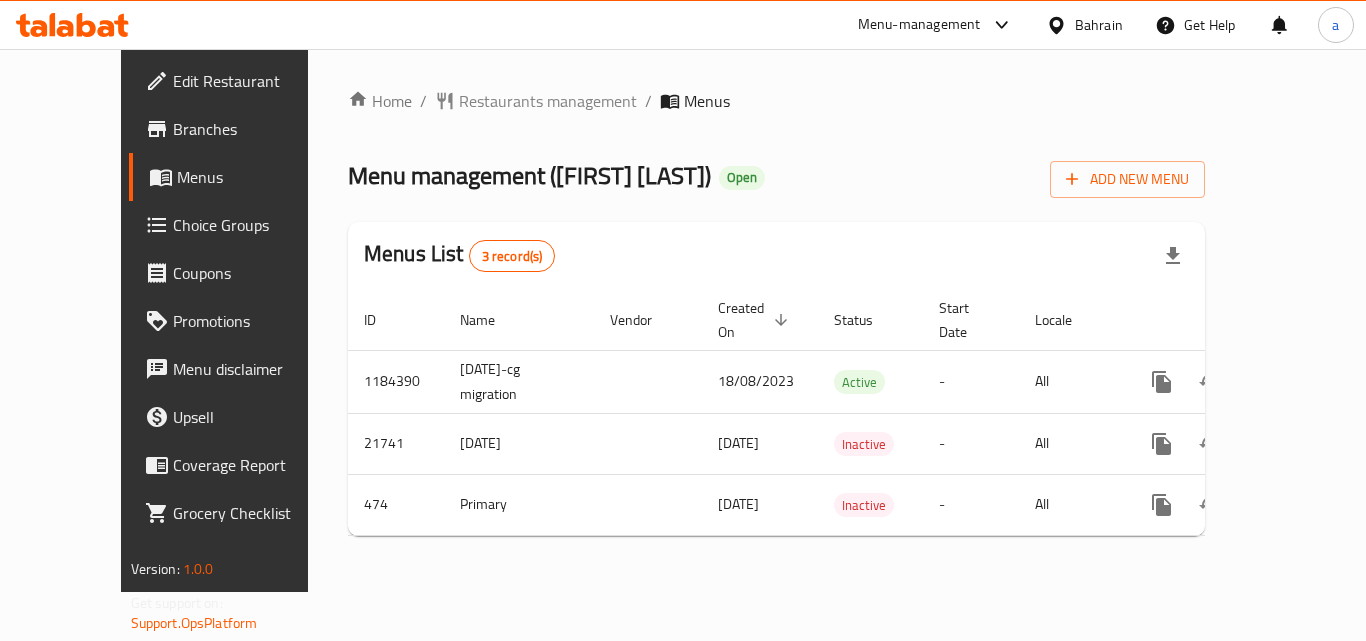 click on "Restaurants management" at bounding box center (548, 101) 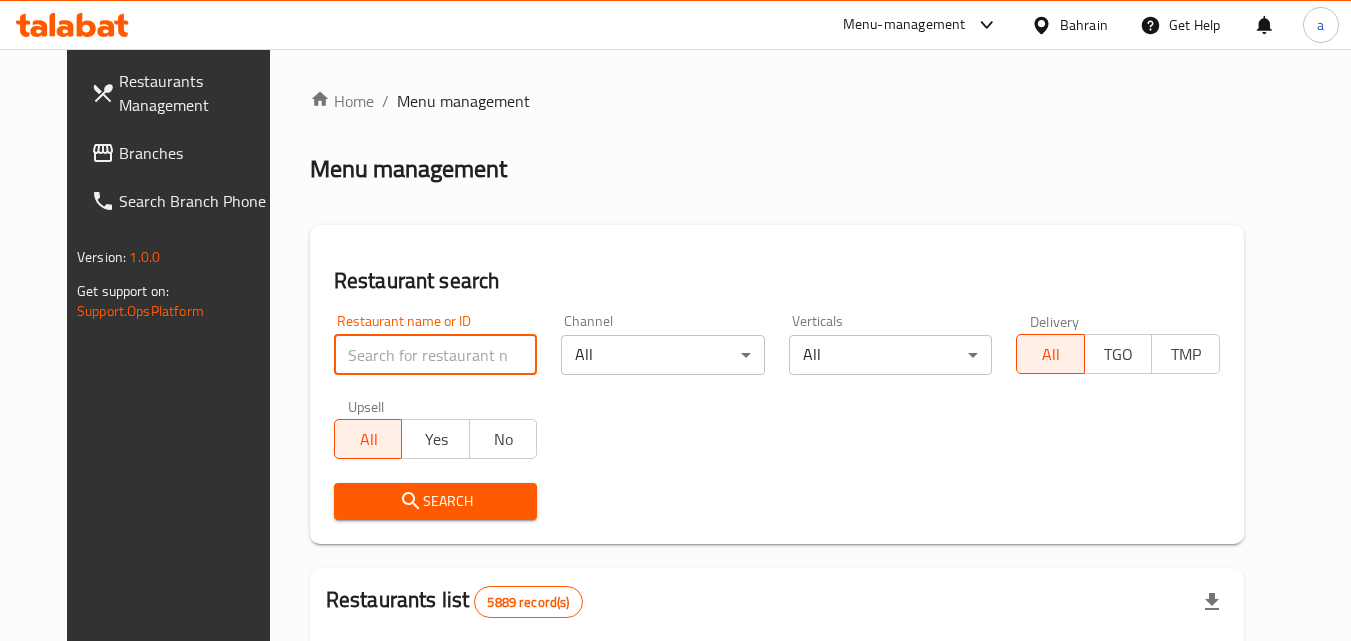 click at bounding box center (436, 355) 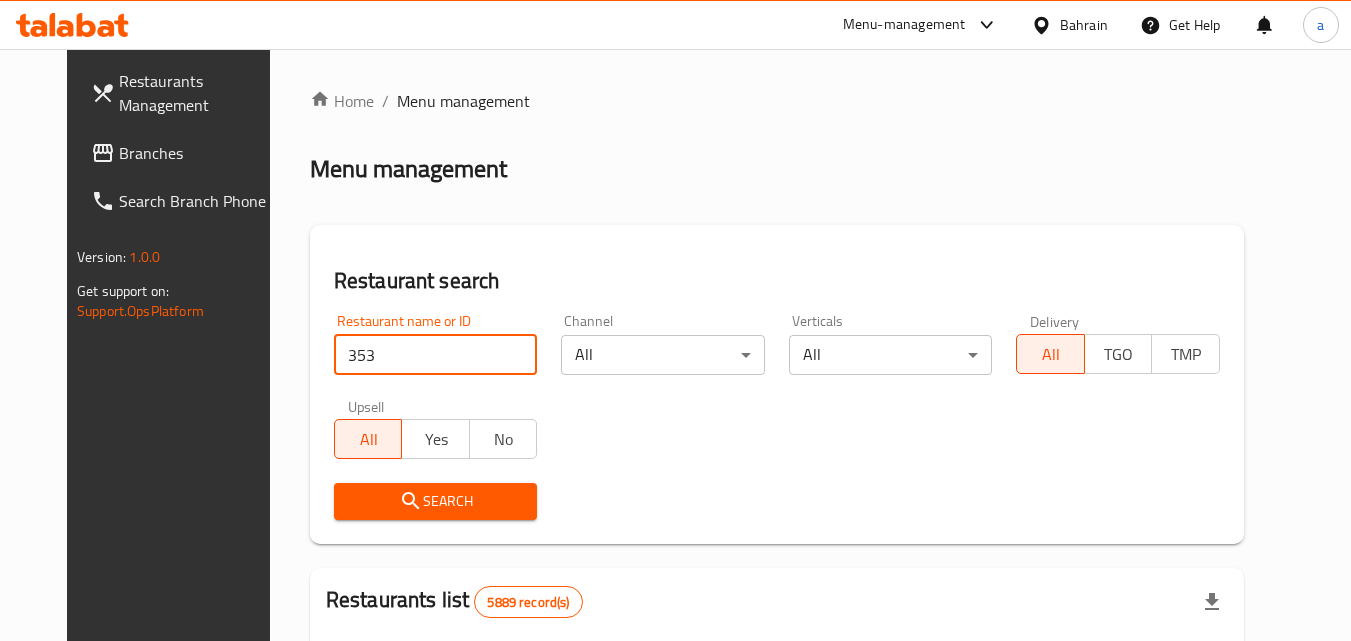 type on "353" 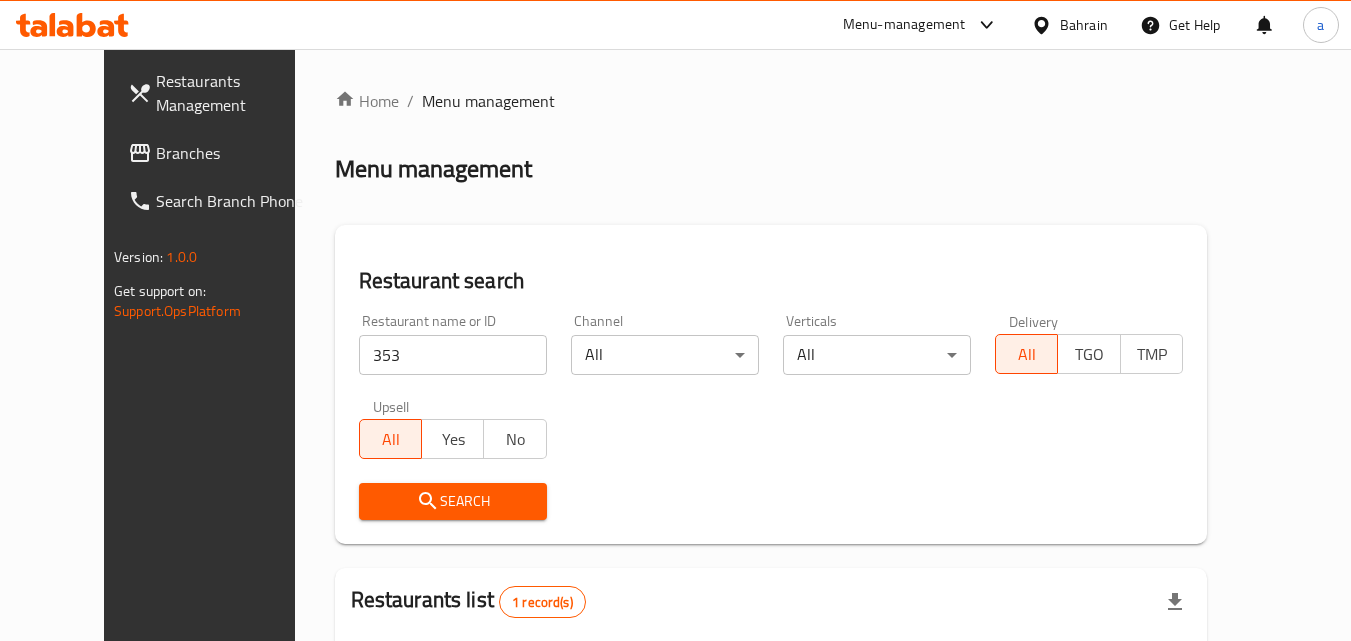 scroll, scrollTop: 234, scrollLeft: 0, axis: vertical 